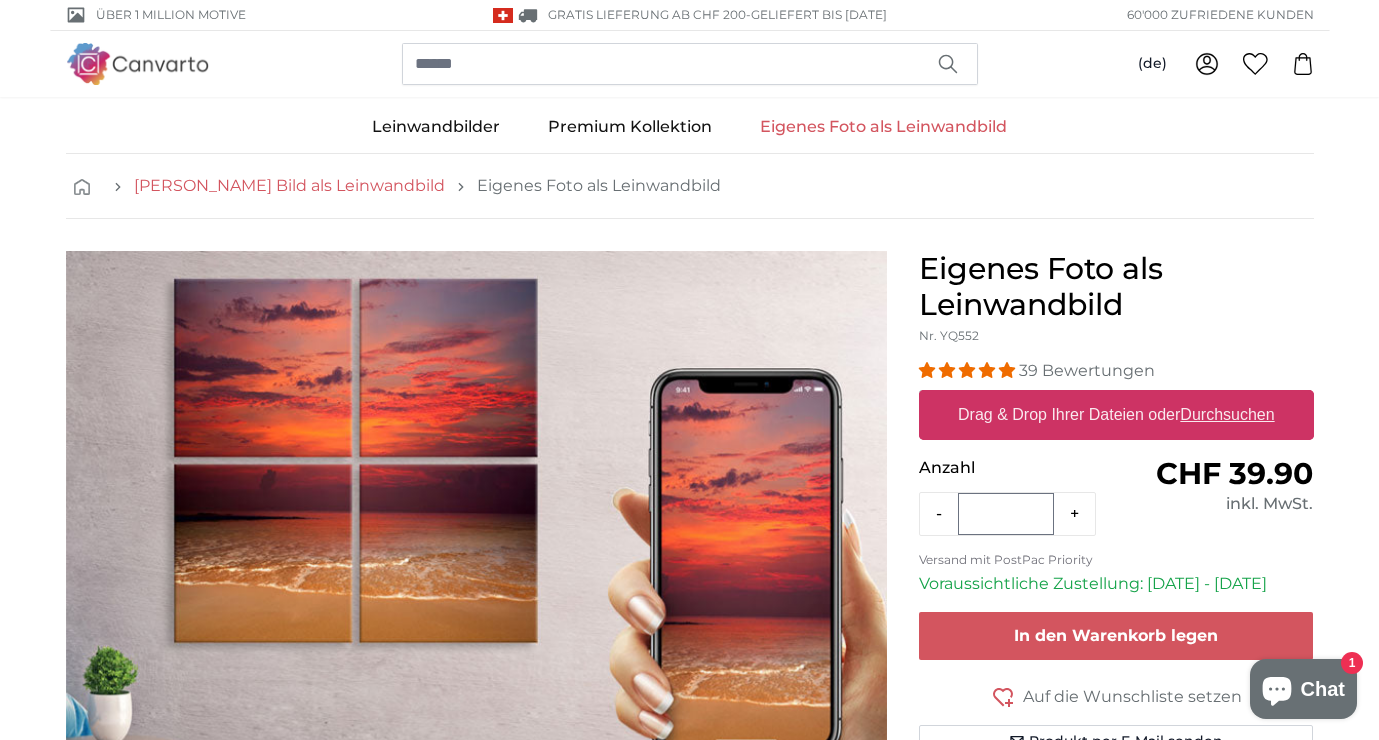 scroll, scrollTop: 0, scrollLeft: 0, axis: both 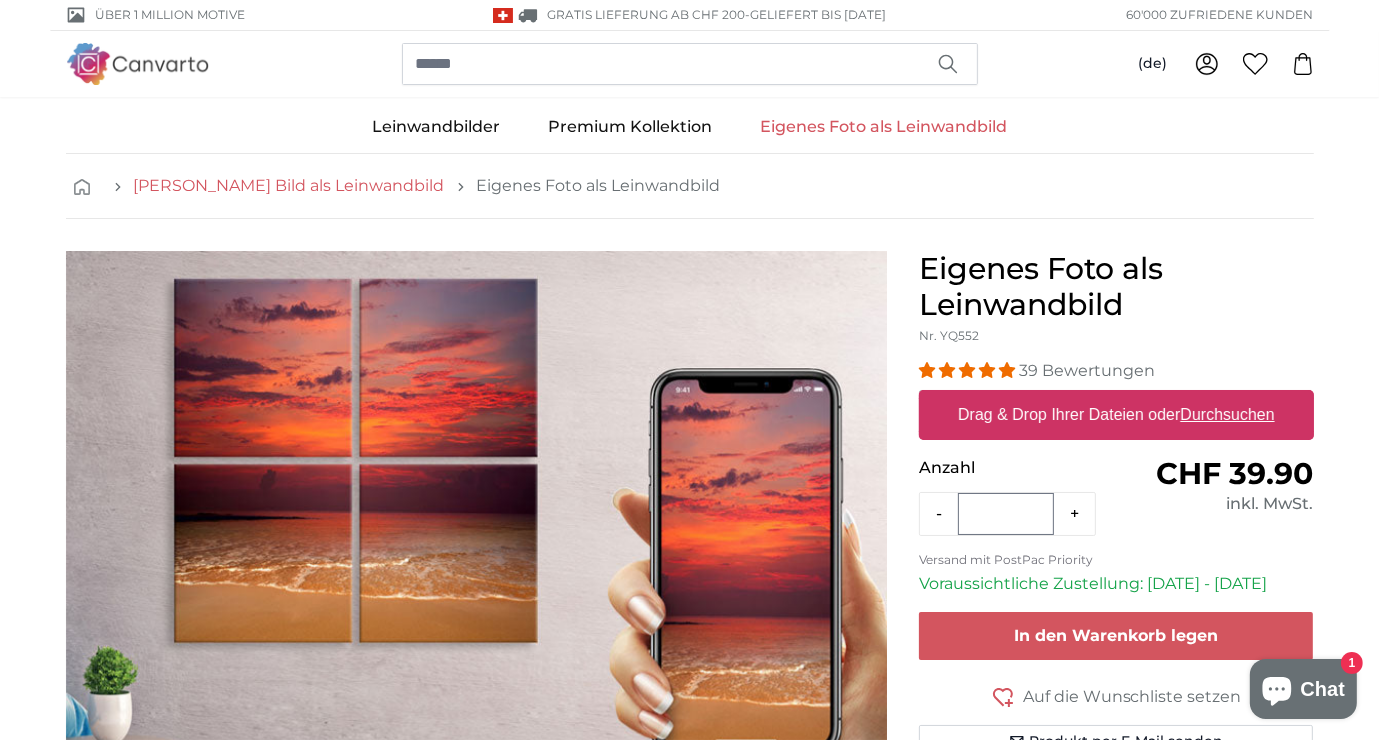 click on "[PERSON_NAME] Bild als Leinwandbild" at bounding box center (289, 186) 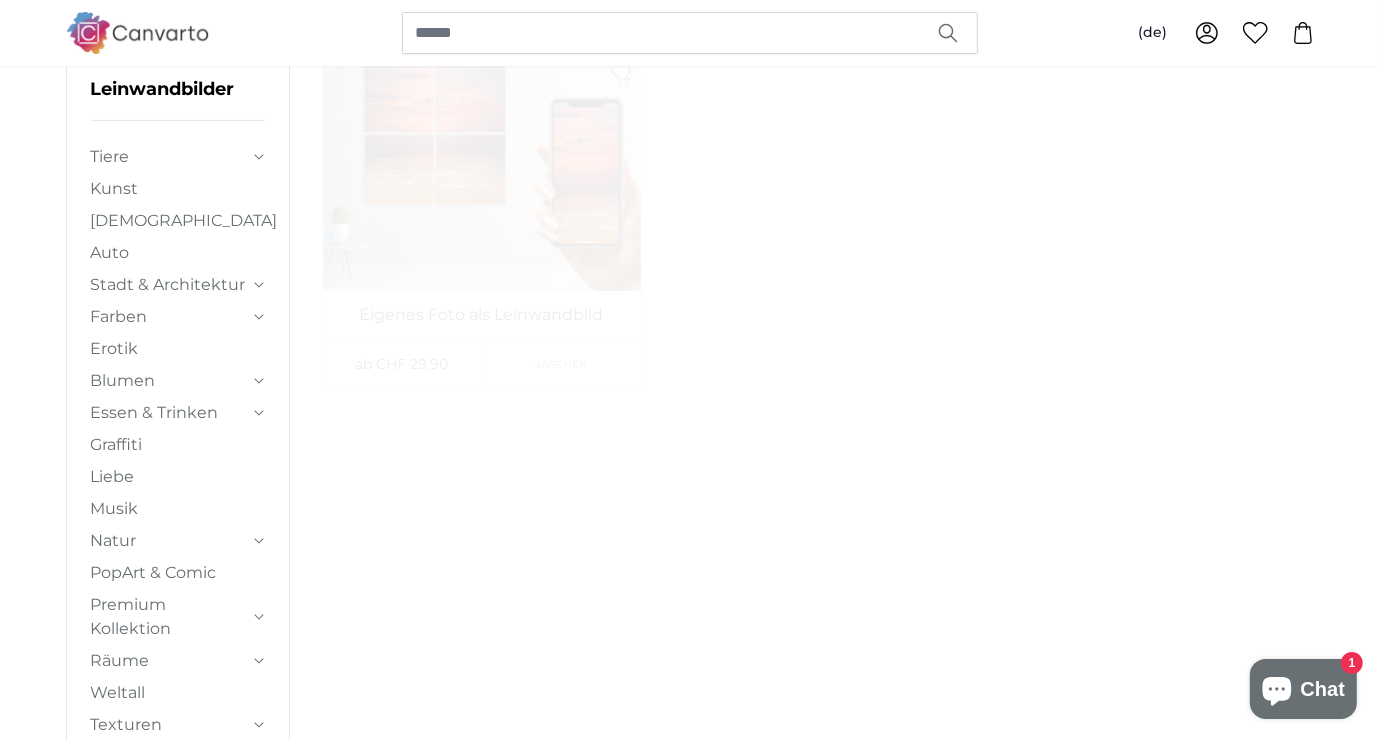 scroll, scrollTop: 0, scrollLeft: 0, axis: both 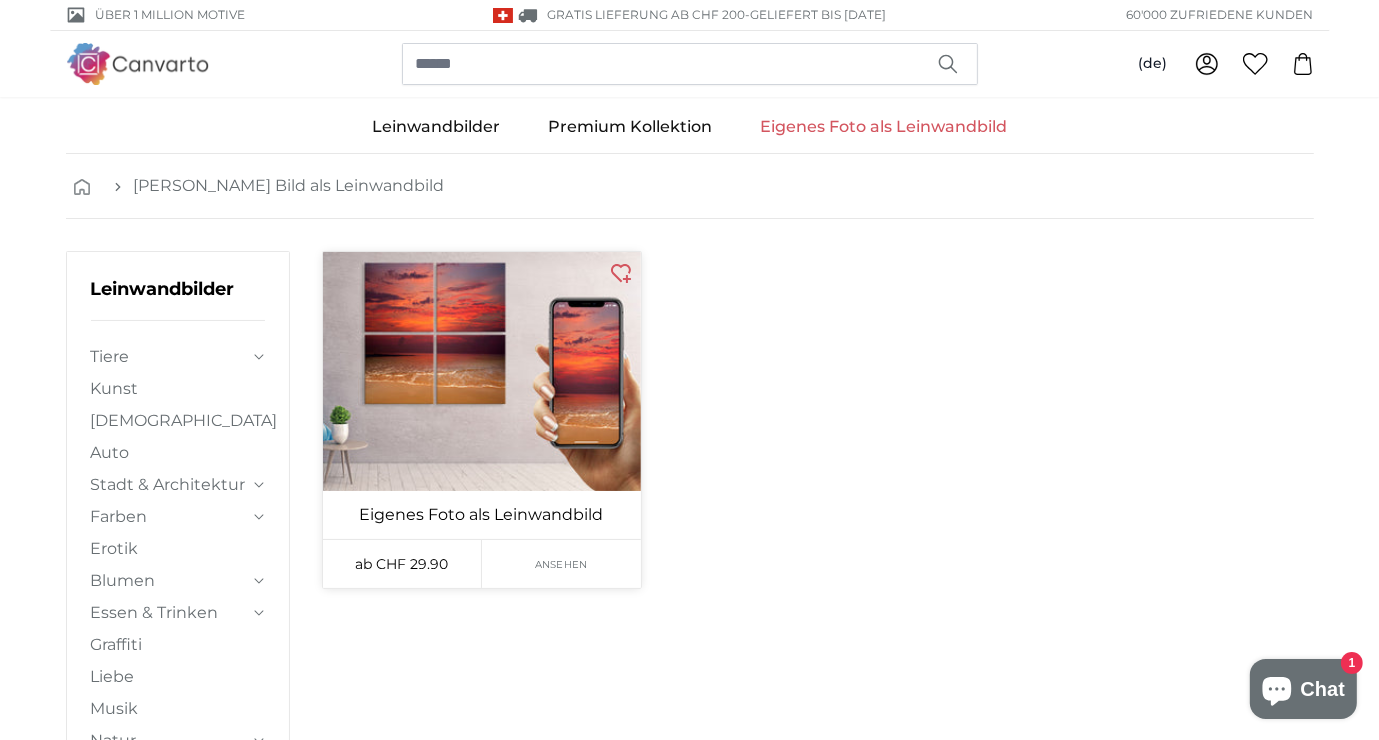click at bounding box center [482, 371] 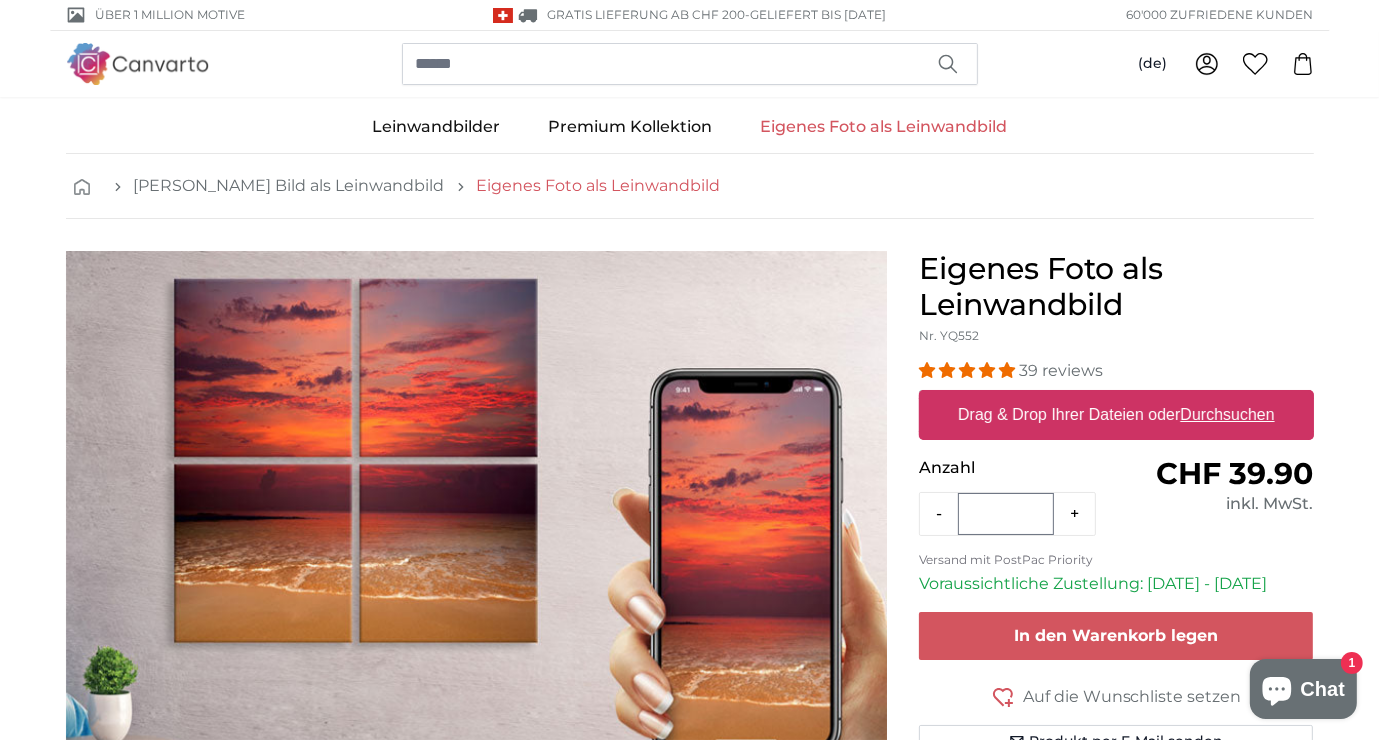 click on "Eigenes Foto als Leinwandbild" at bounding box center [599, 186] 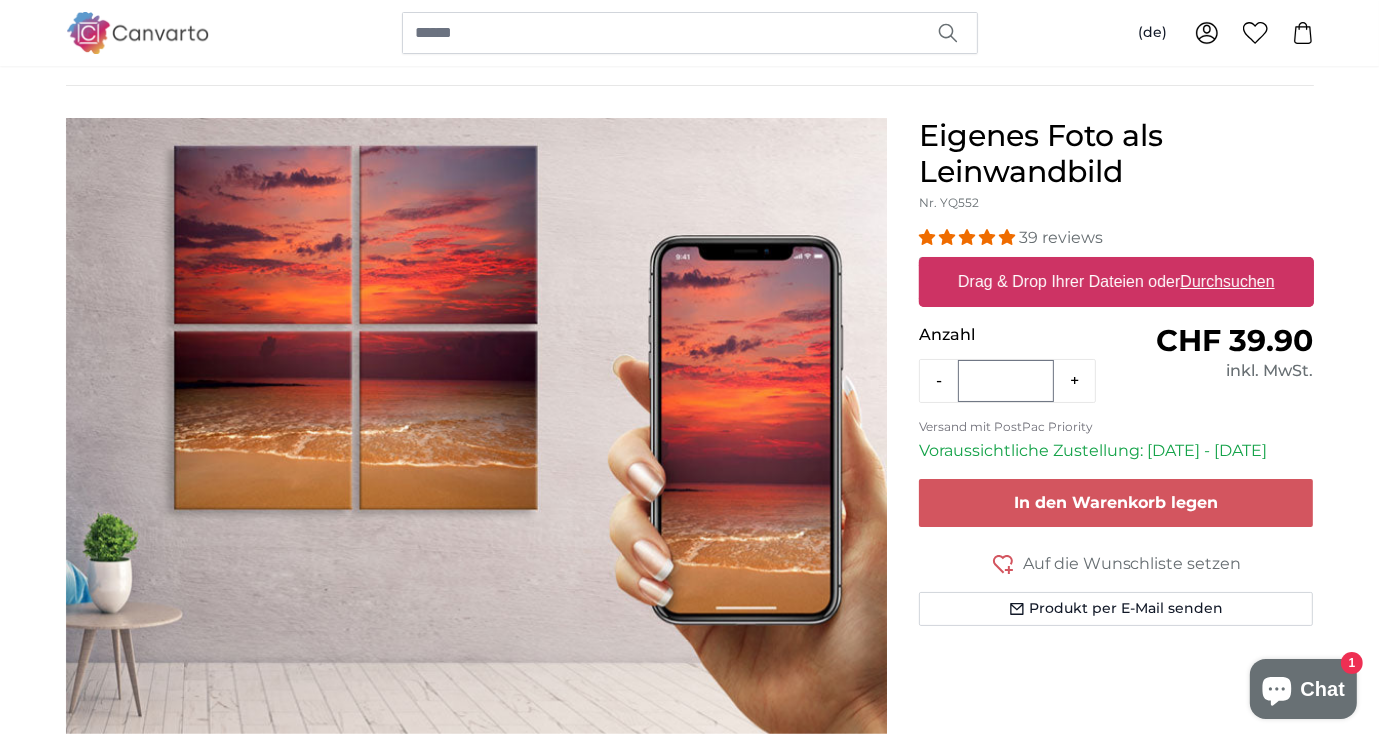 scroll, scrollTop: 100, scrollLeft: 0, axis: vertical 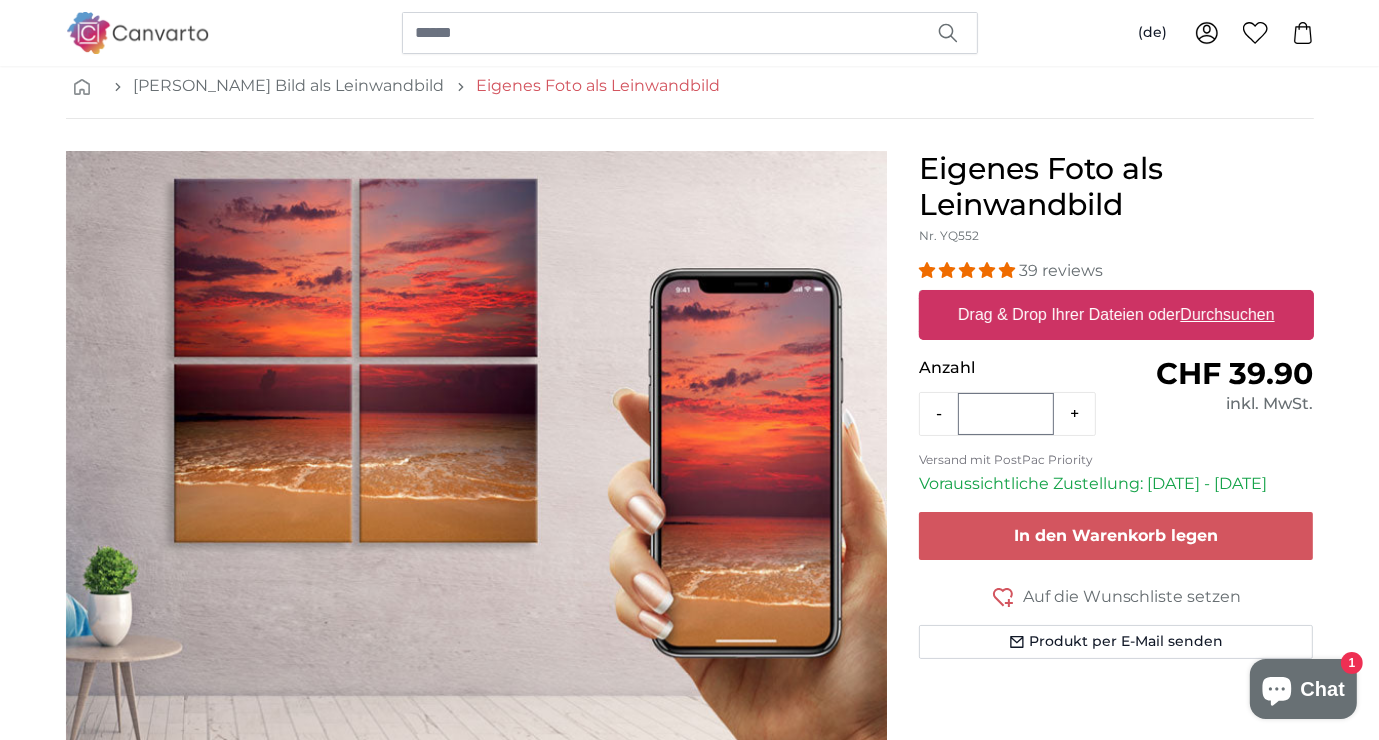 click on "Eigenes Foto als Leinwandbild" at bounding box center (599, 86) 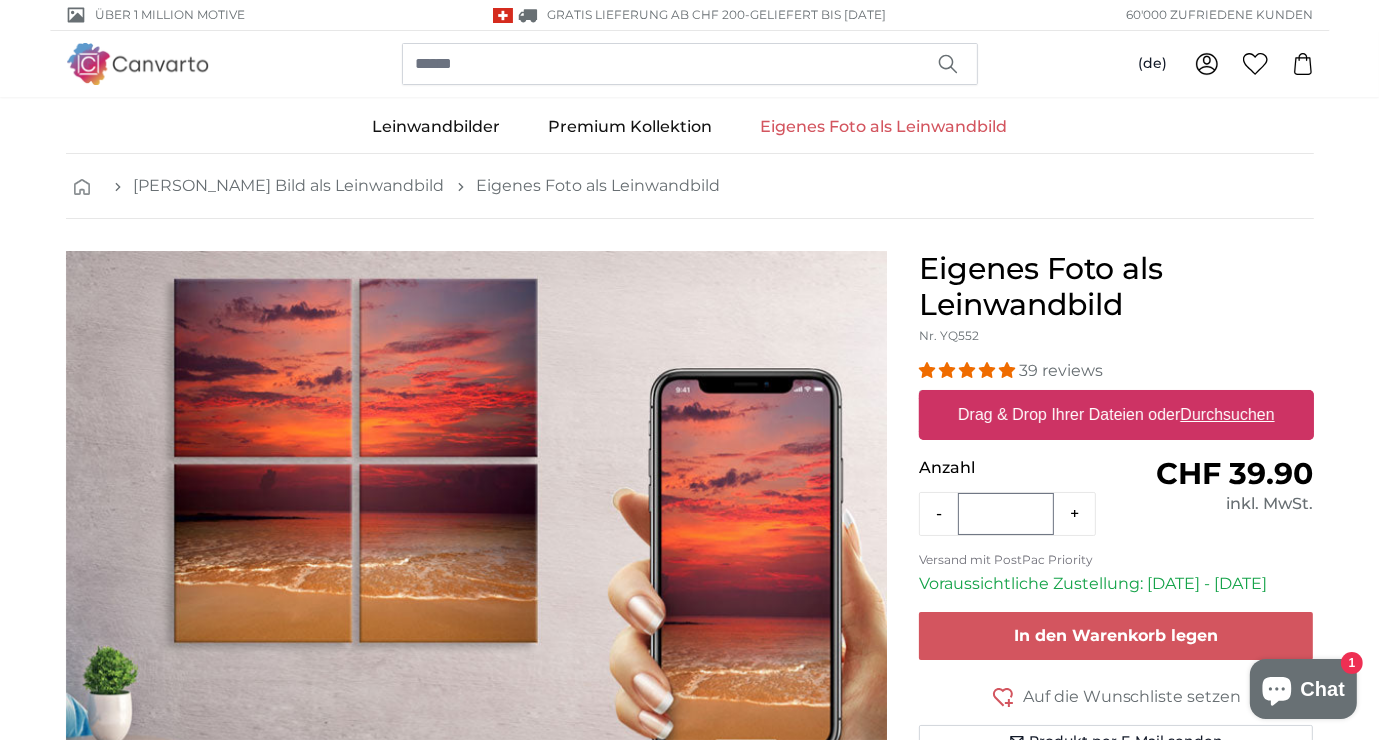 click on "Eigenes Foto als Leinwandbild" at bounding box center [883, 127] 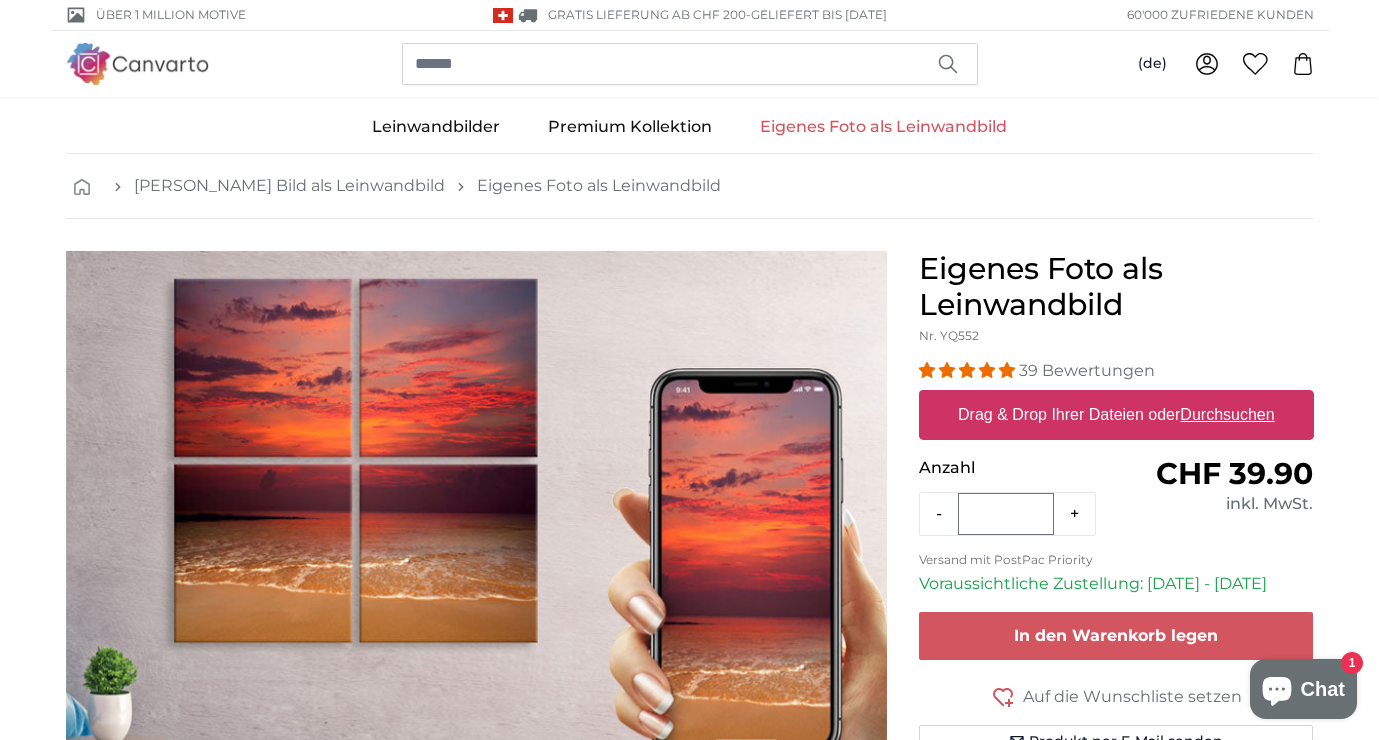scroll, scrollTop: 0, scrollLeft: 0, axis: both 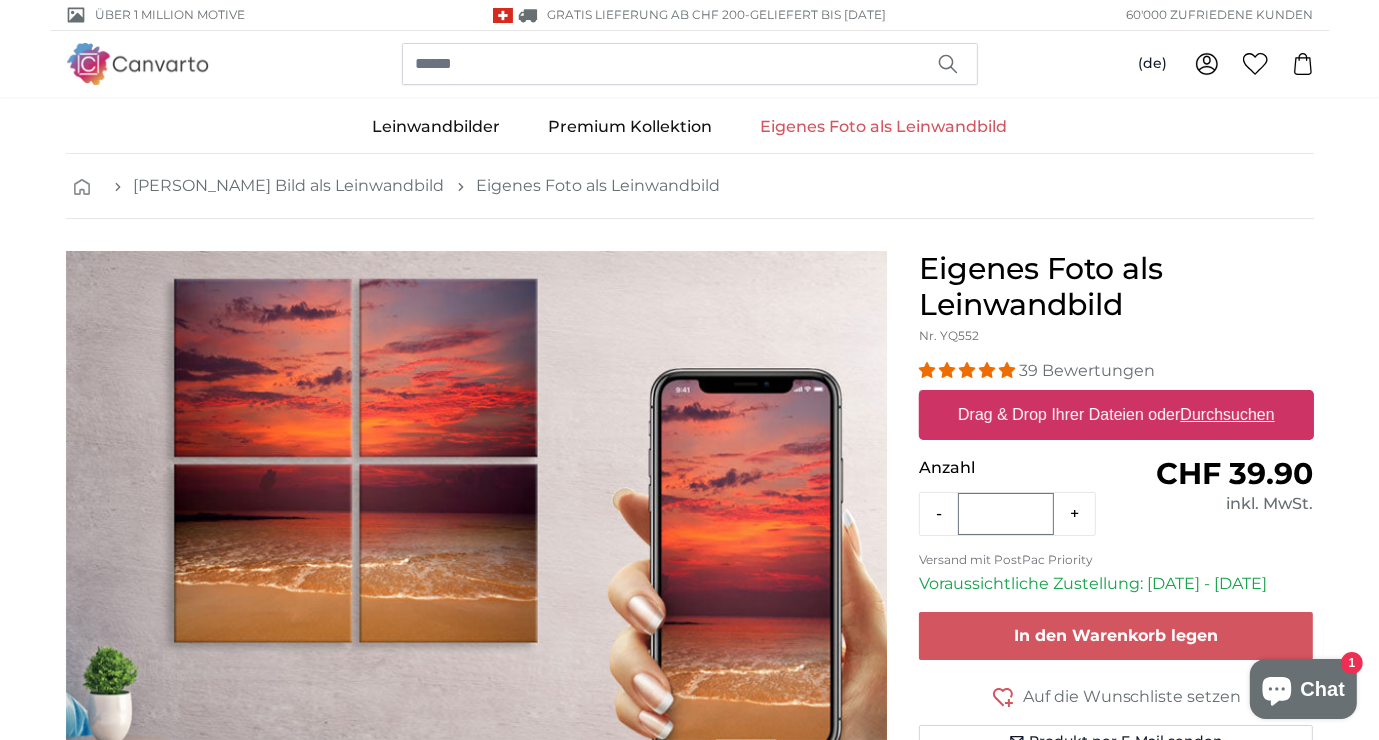 click on "Eigenes Foto als Leinwandbild" at bounding box center (883, 127) 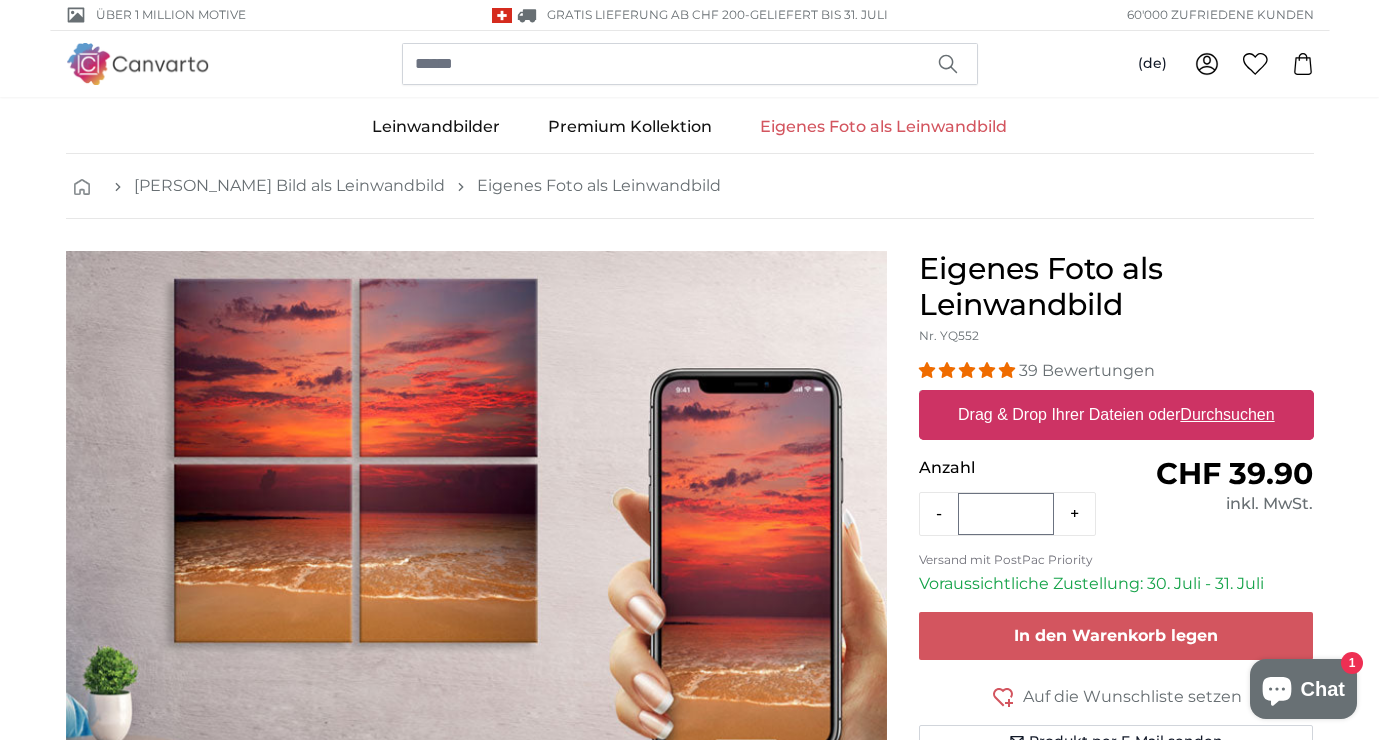scroll, scrollTop: 0, scrollLeft: 0, axis: both 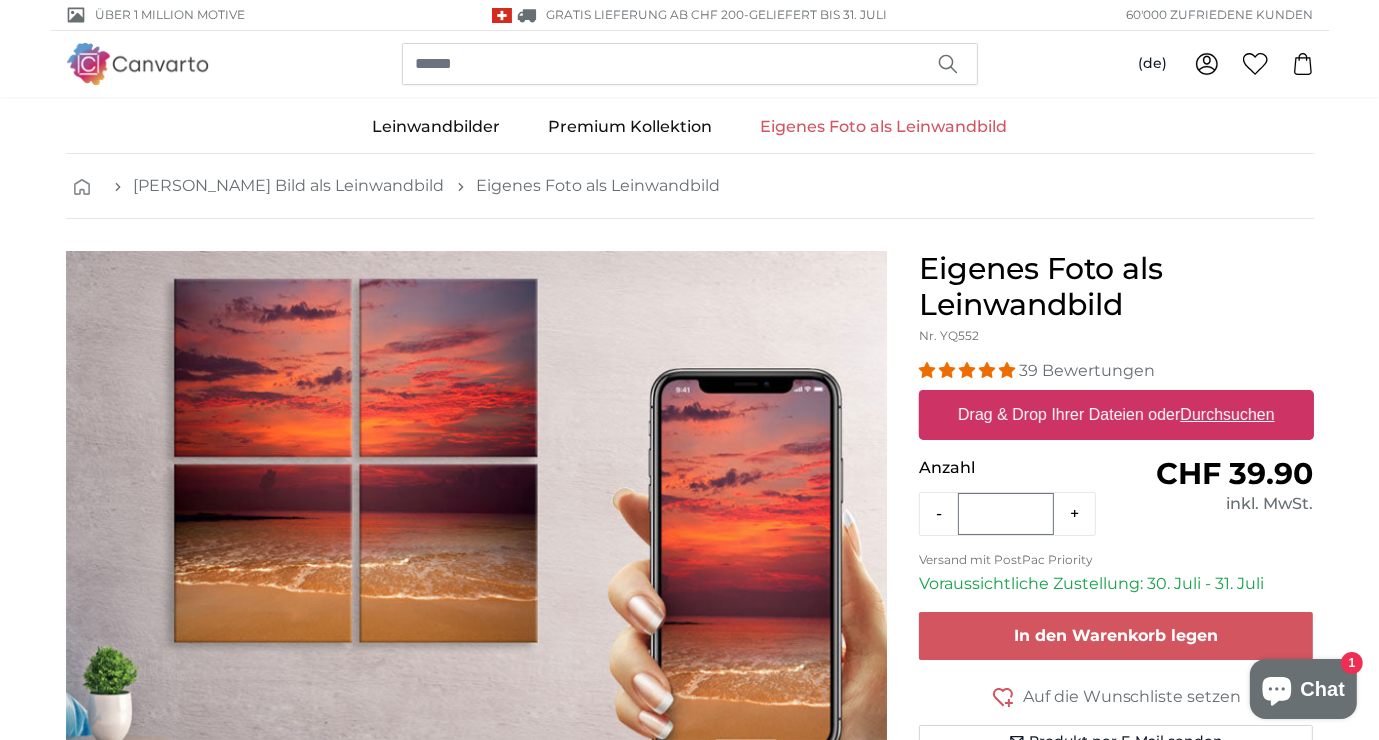 click on "Eigenes Foto als Leinwandbild" at bounding box center [883, 127] 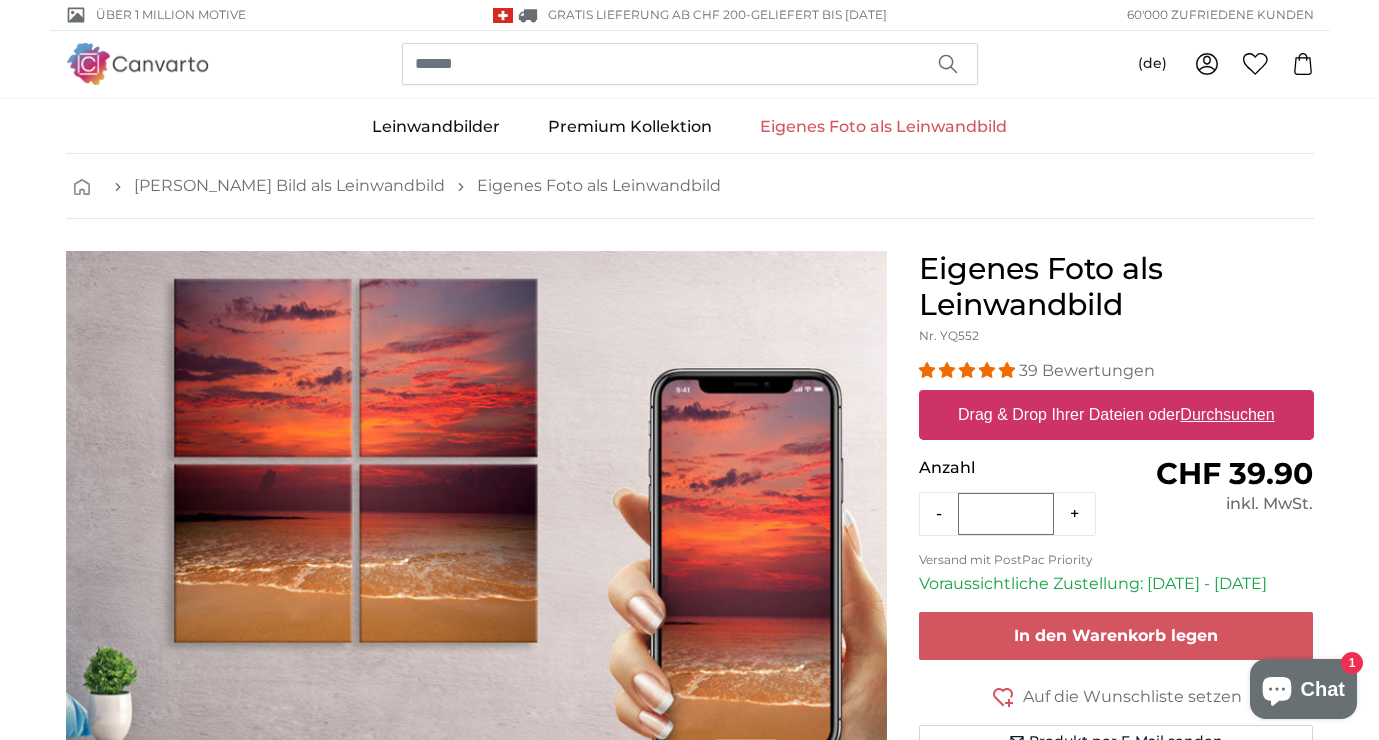 scroll, scrollTop: 0, scrollLeft: 0, axis: both 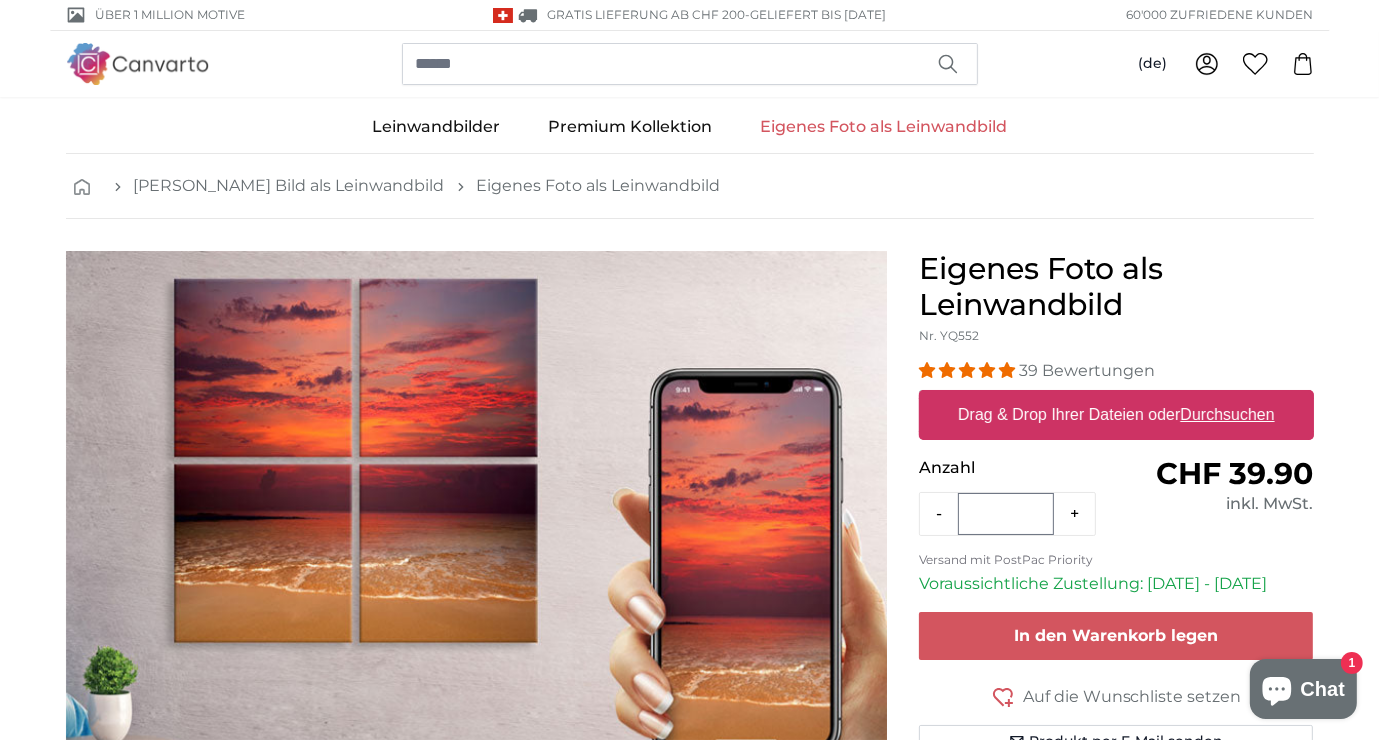 click on "+" at bounding box center [1074, 514] 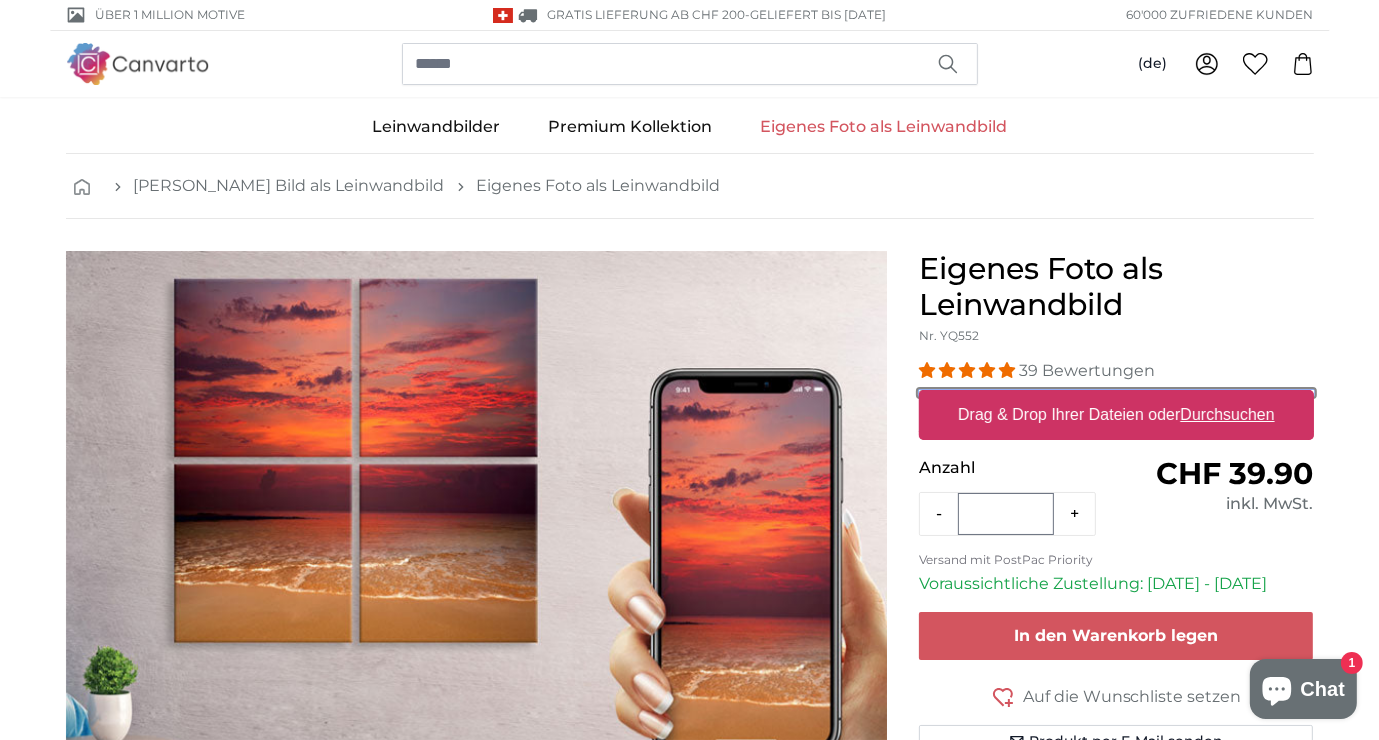 type on "**********" 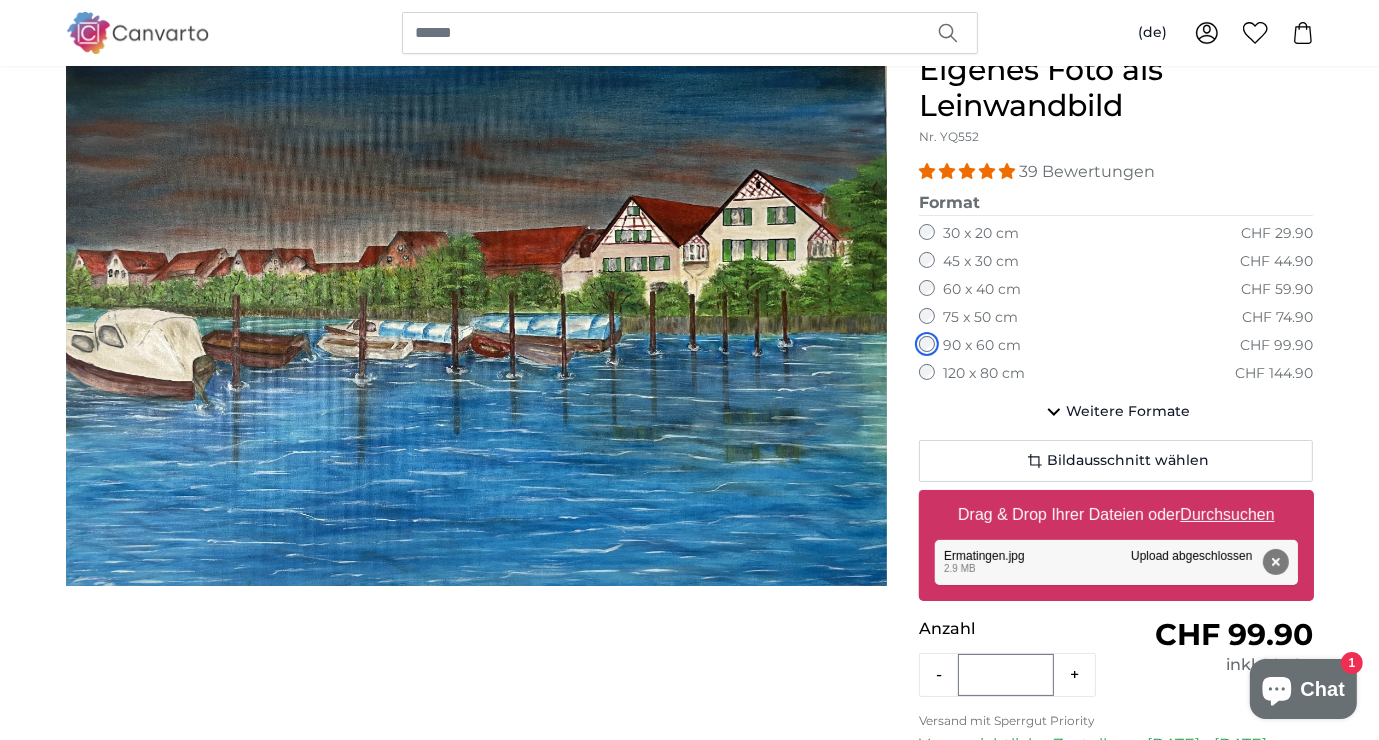 scroll, scrollTop: 200, scrollLeft: 0, axis: vertical 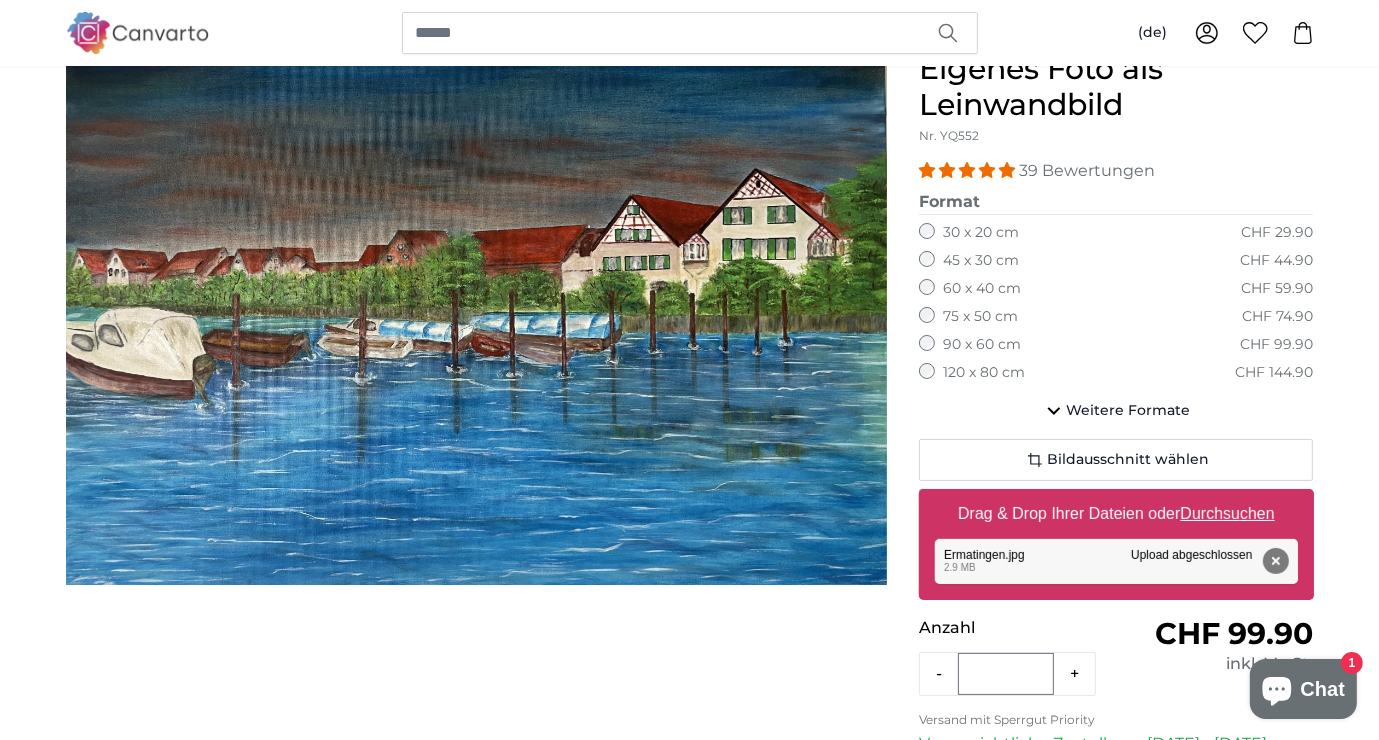 click on "Durchsuchen" at bounding box center [1227, 513] 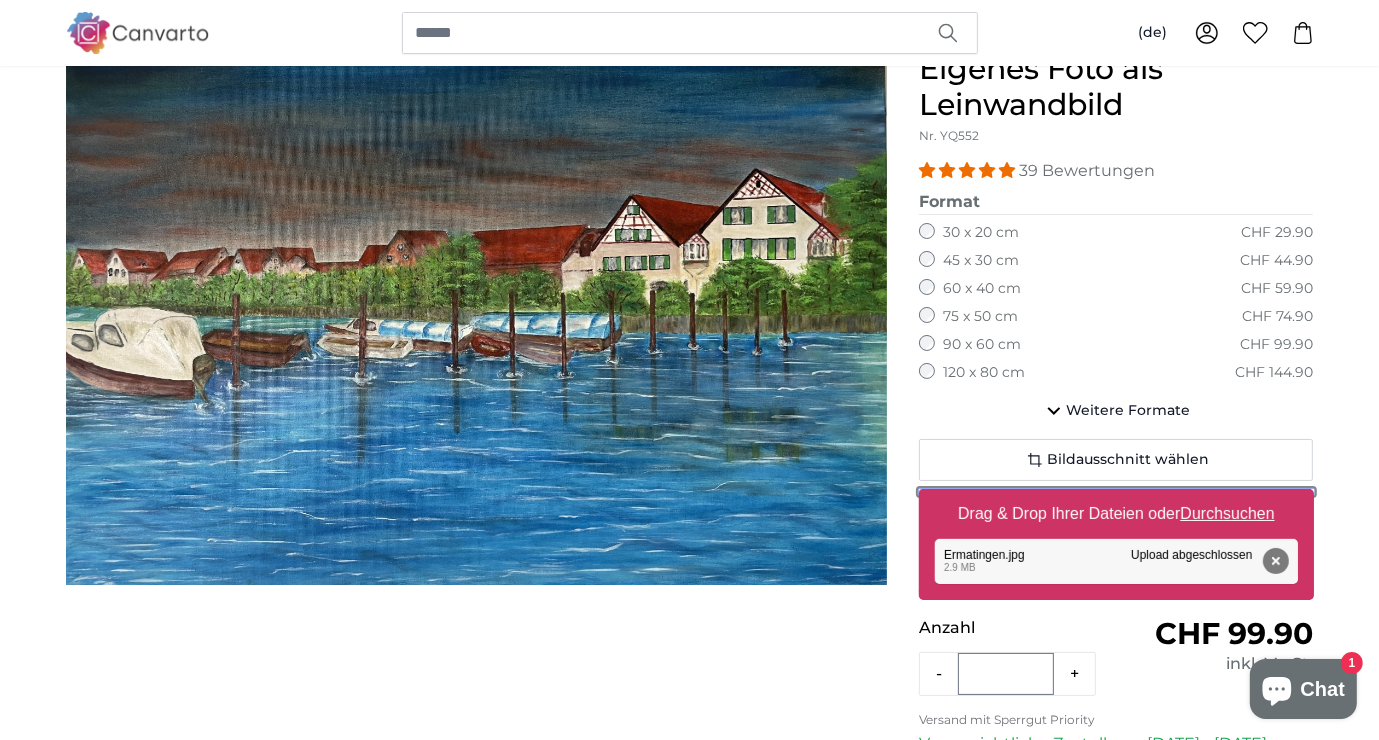 click on "Drag & Drop Ihrer Dateien oder  Durchsuchen" at bounding box center (1116, 492) 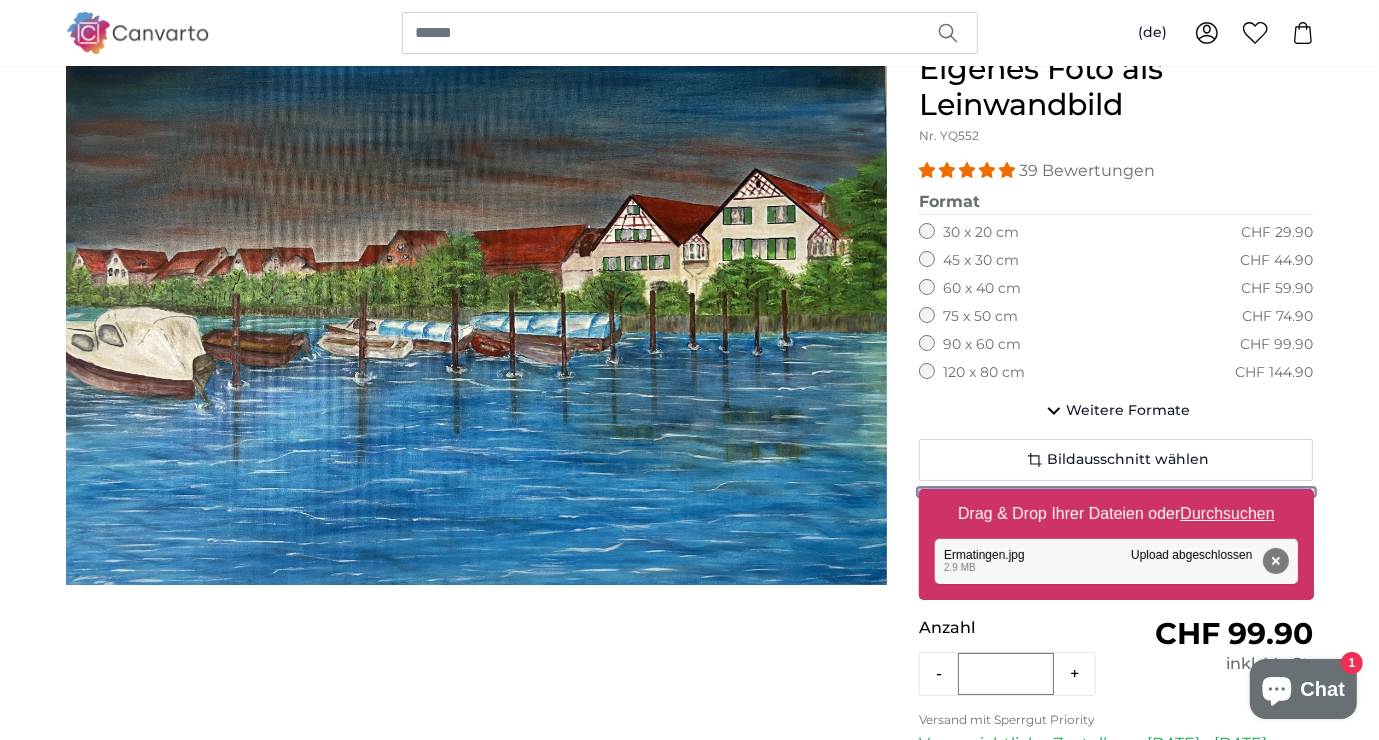 type on "**********" 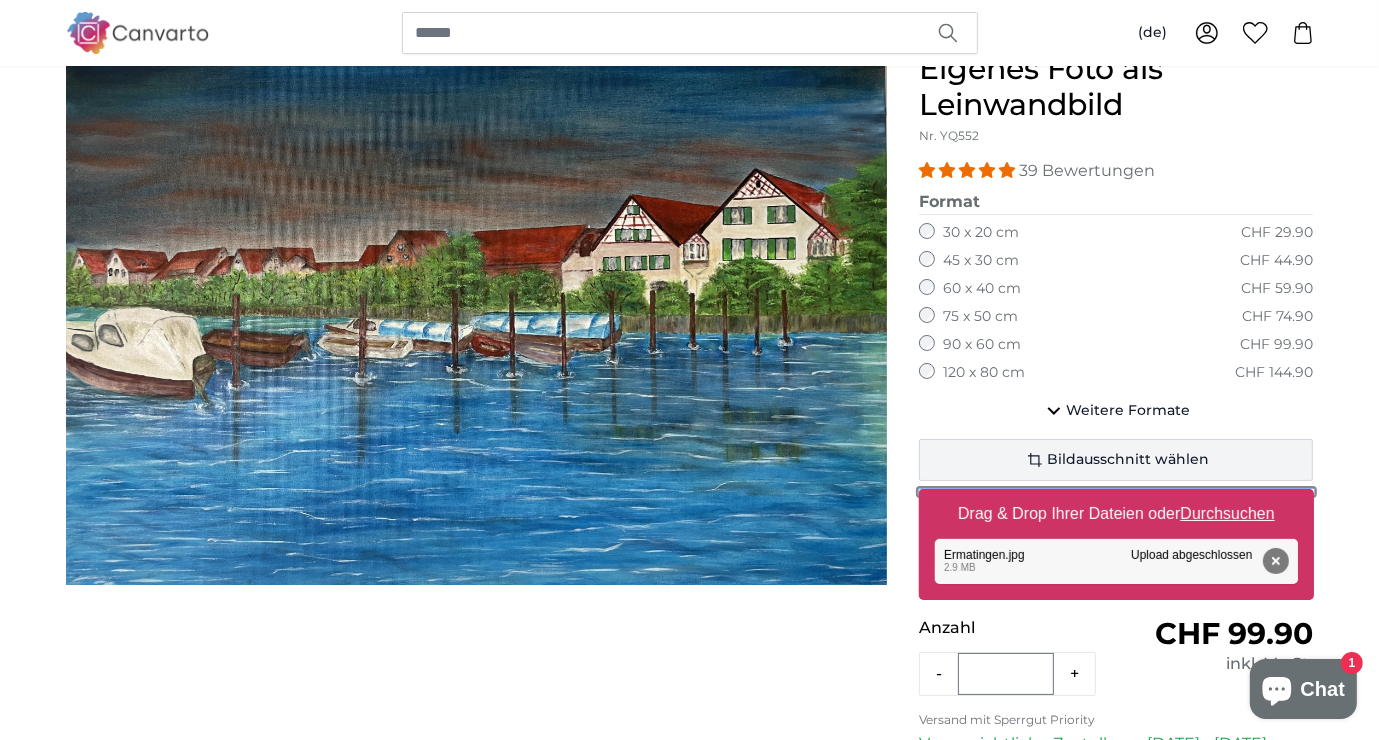 type 